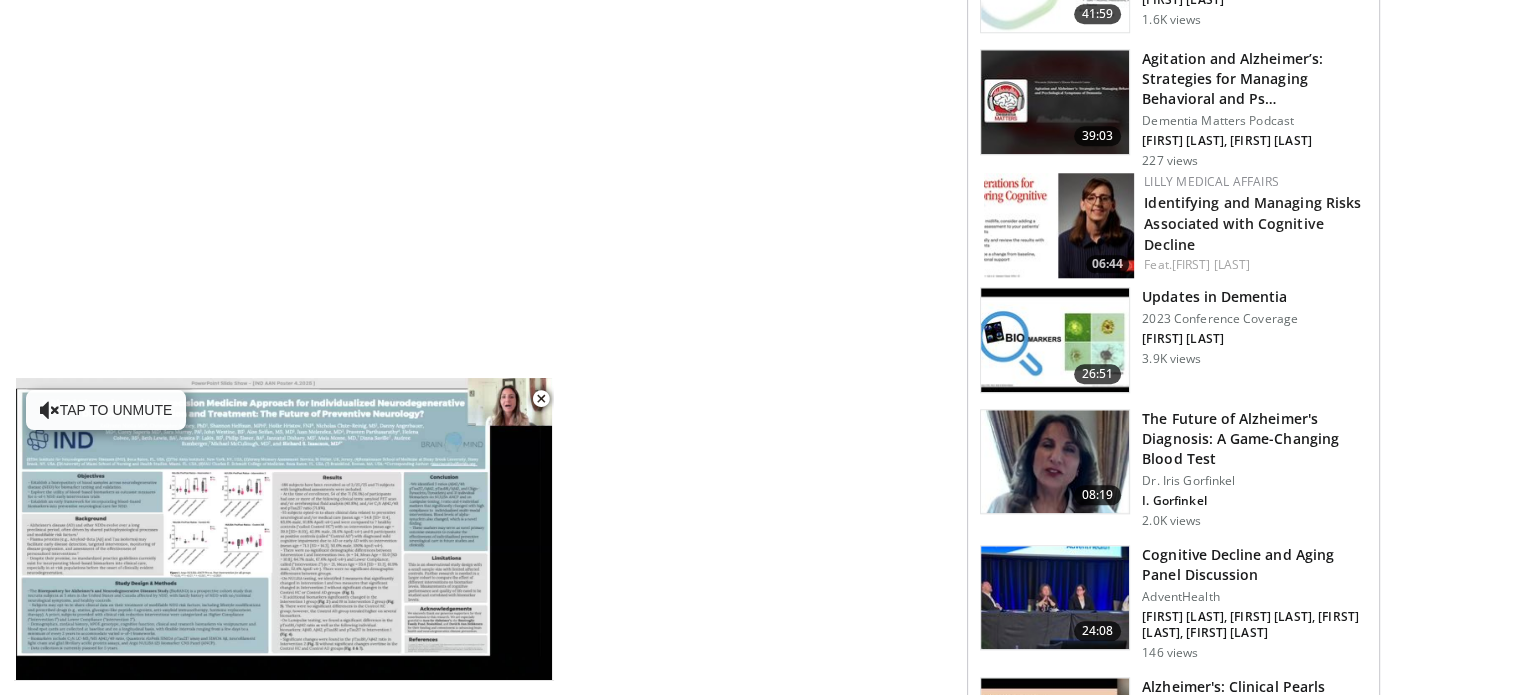 scroll, scrollTop: 1900, scrollLeft: 0, axis: vertical 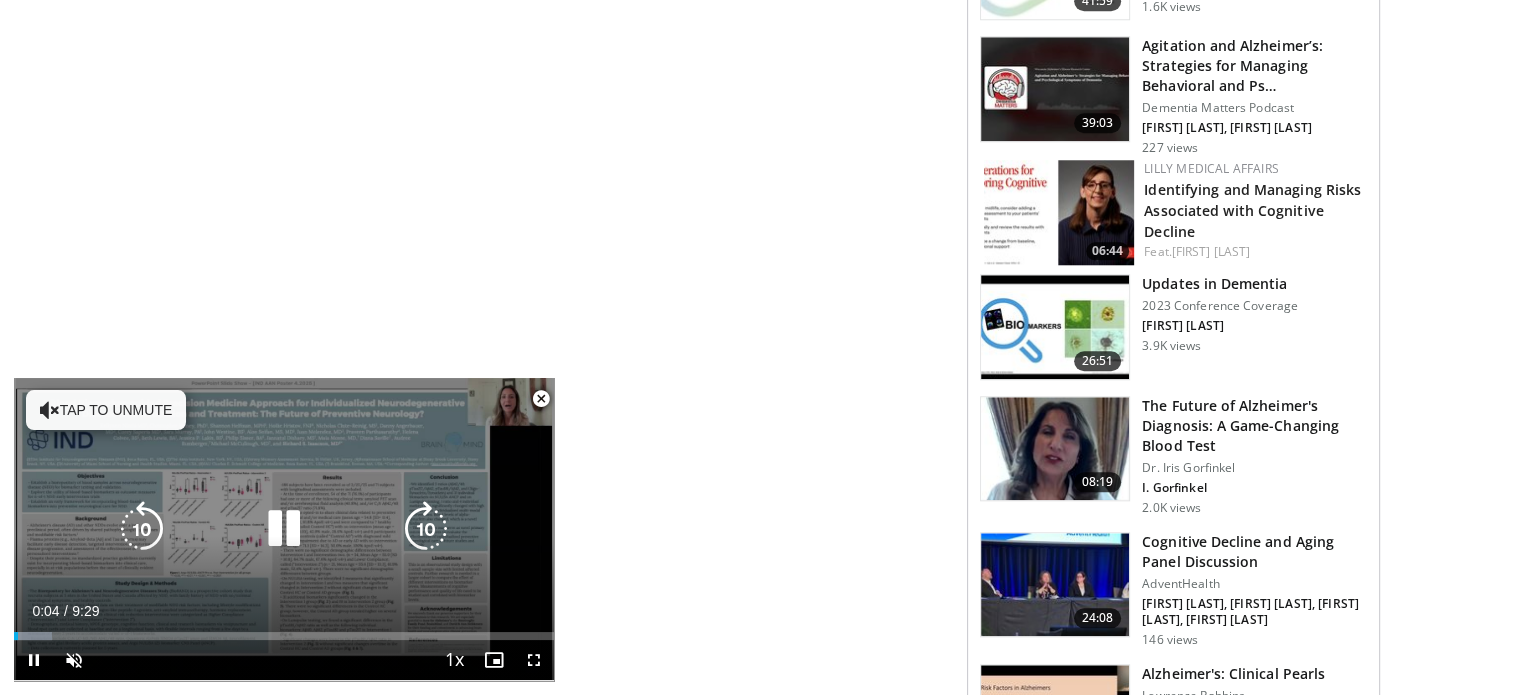 click on "Tap to unmute" at bounding box center (106, 410) 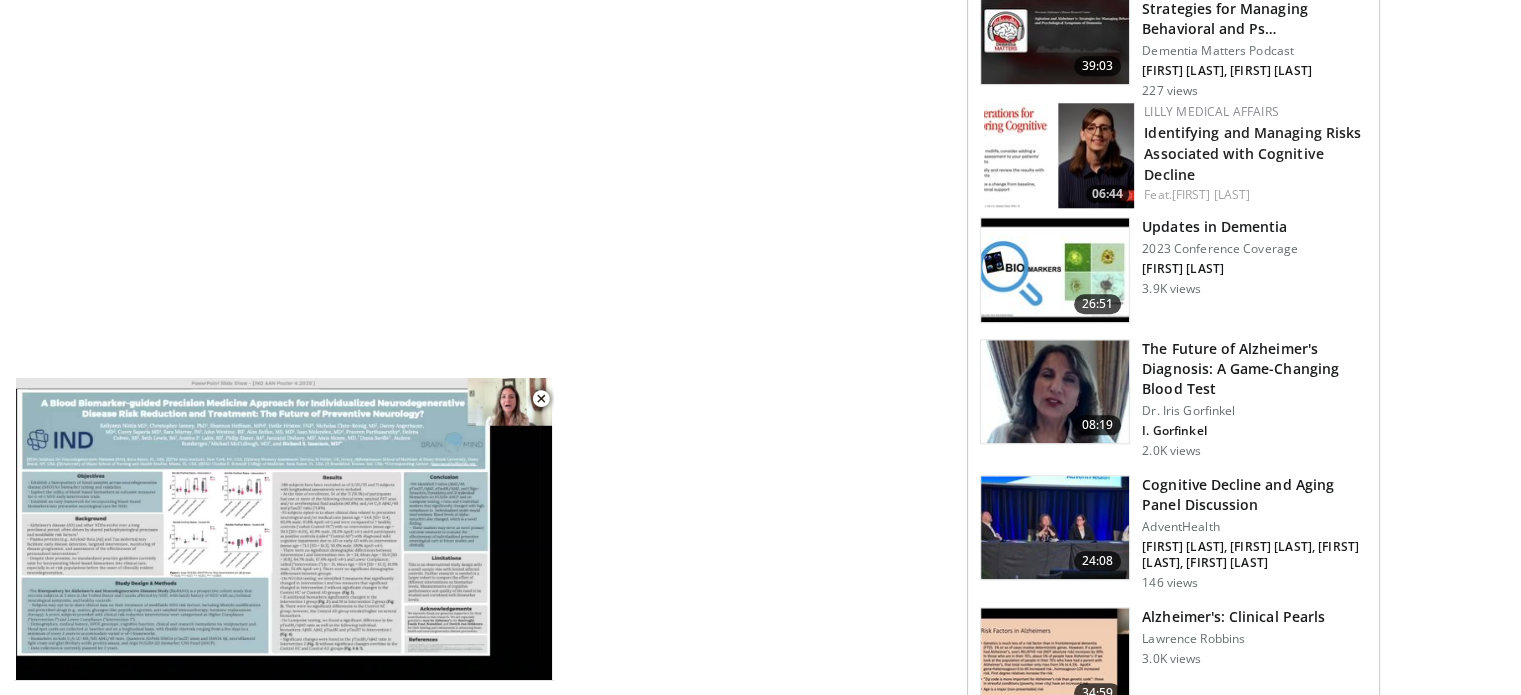 scroll, scrollTop: 1900, scrollLeft: 0, axis: vertical 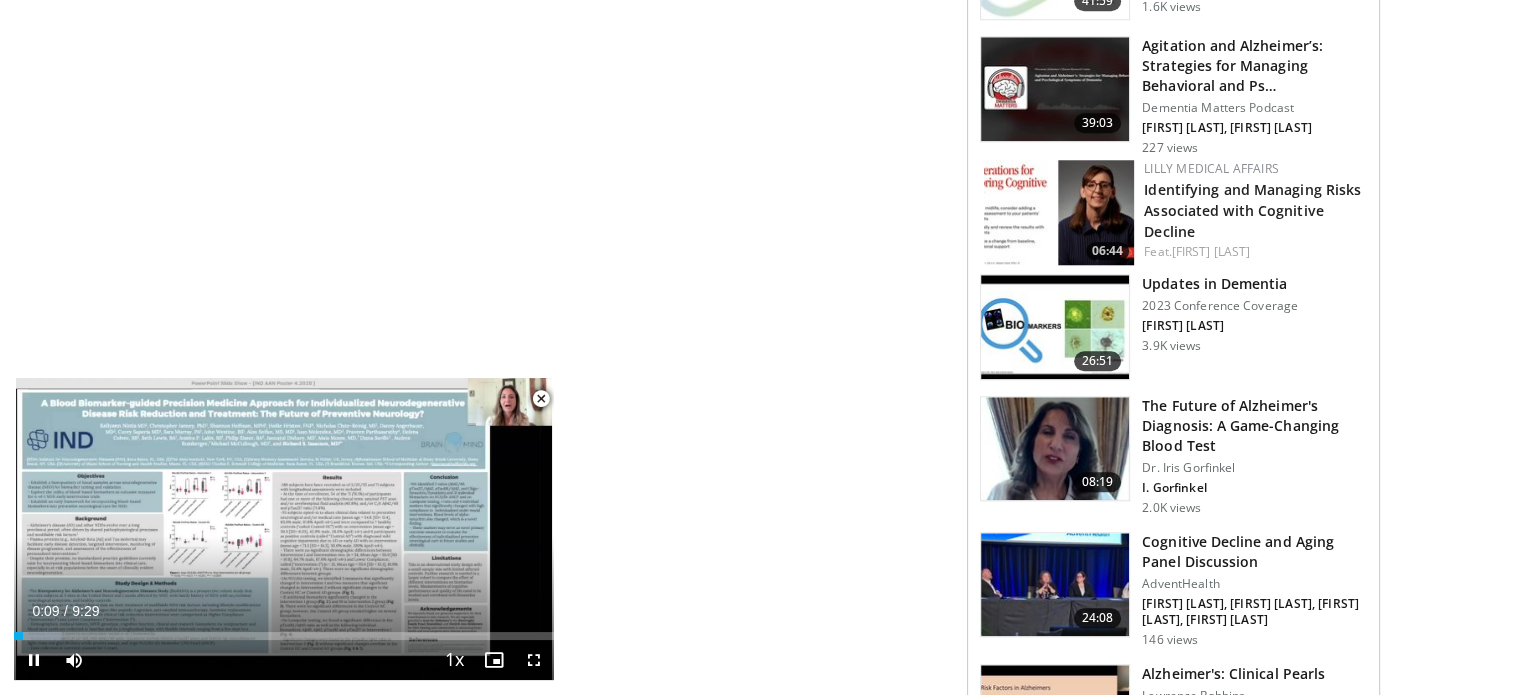 click on "Current Time  0:09 / Duration  9:29 Pause Skip Backward Skip Forward Mute Loaded :  8.70% 0:09 3:06 Stream Type  LIVE Seek to live, currently behind live LIVE   1x Playback Rate 0.5x 0.75x 1x , selected 1.25x 1.5x 1.75x 2x Chapters Chapters Descriptions descriptions off , selected Captions captions settings , opens captions settings dialog captions off , selected Audio Track en (Main) , selected Fullscreen Enable picture-in-picture mode" at bounding box center [284, 660] 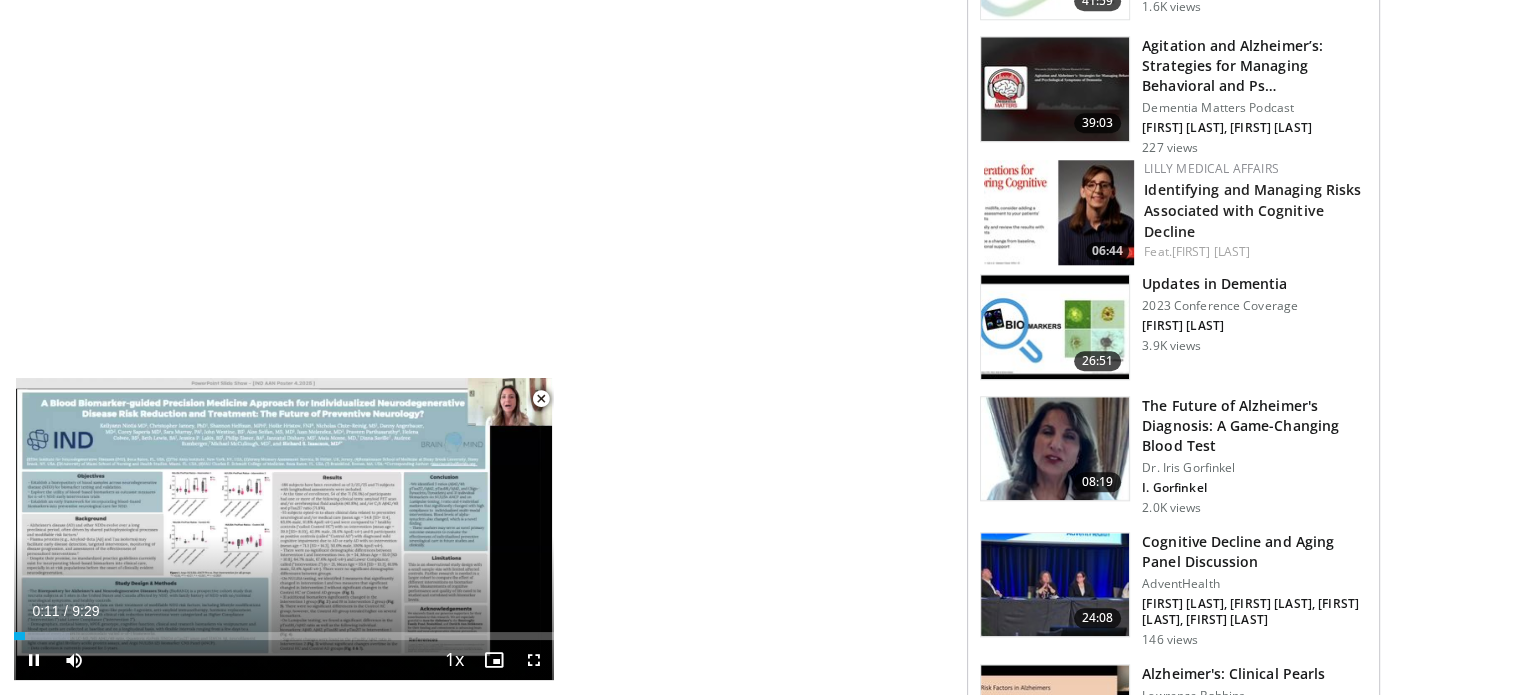 click at bounding box center (541, 399) 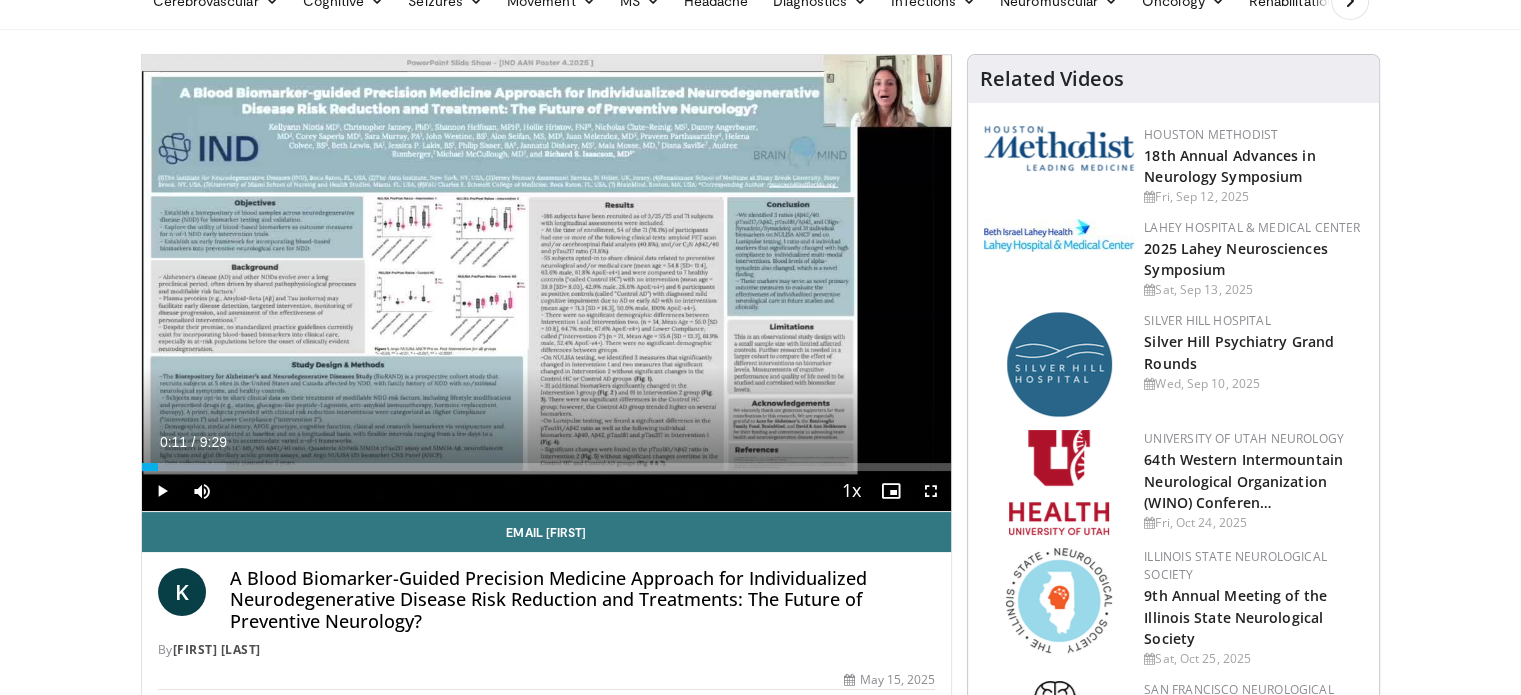 scroll, scrollTop: 0, scrollLeft: 0, axis: both 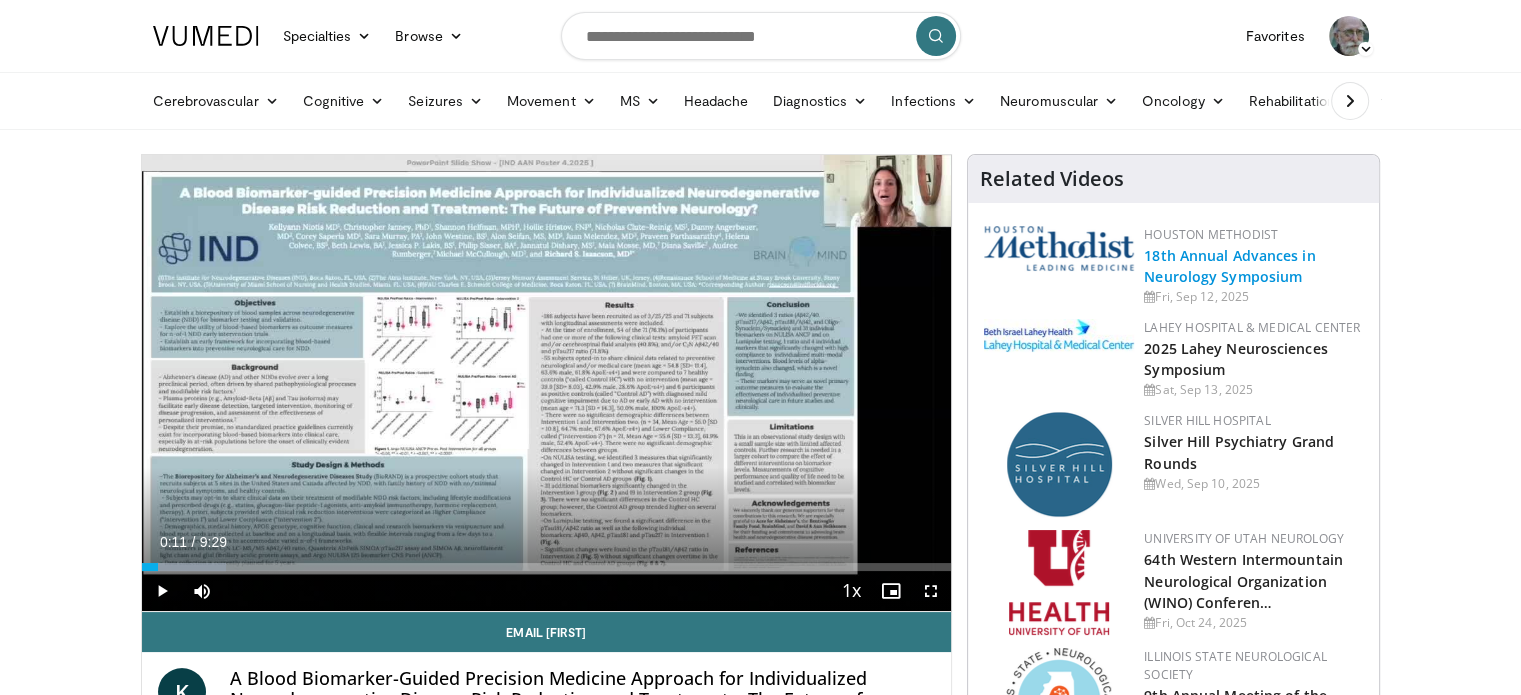 click on "18th Annual Advances in Neurology Symposium" at bounding box center (1229, 266) 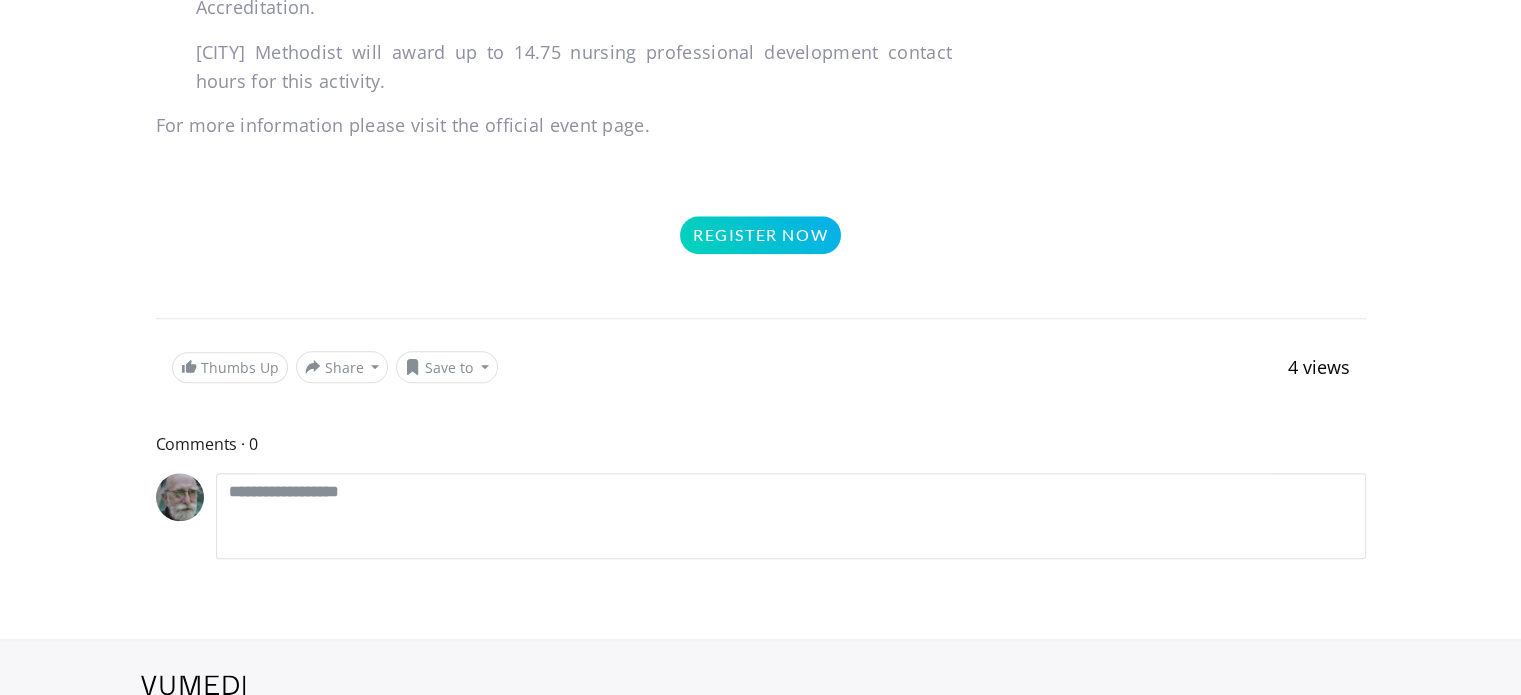 scroll, scrollTop: 2084, scrollLeft: 0, axis: vertical 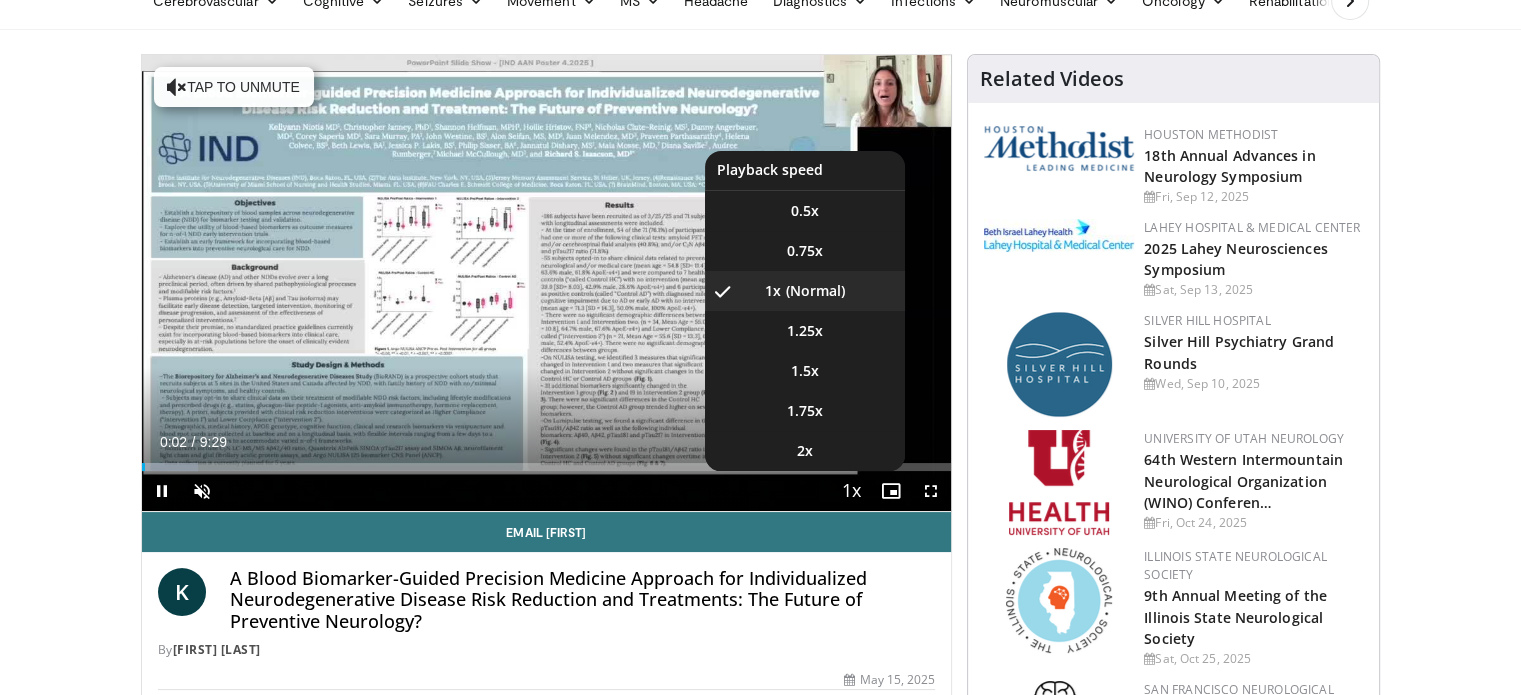 click at bounding box center (851, 492) 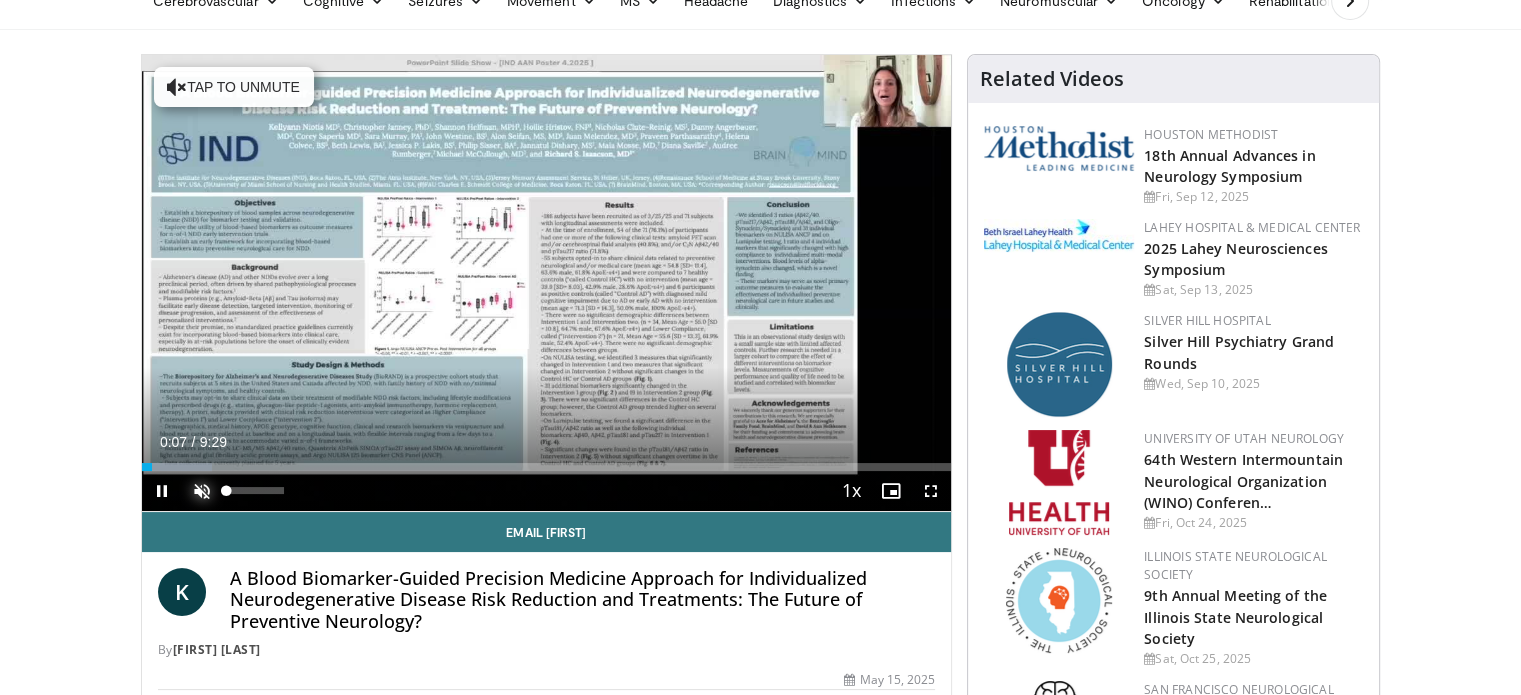 click at bounding box center (202, 491) 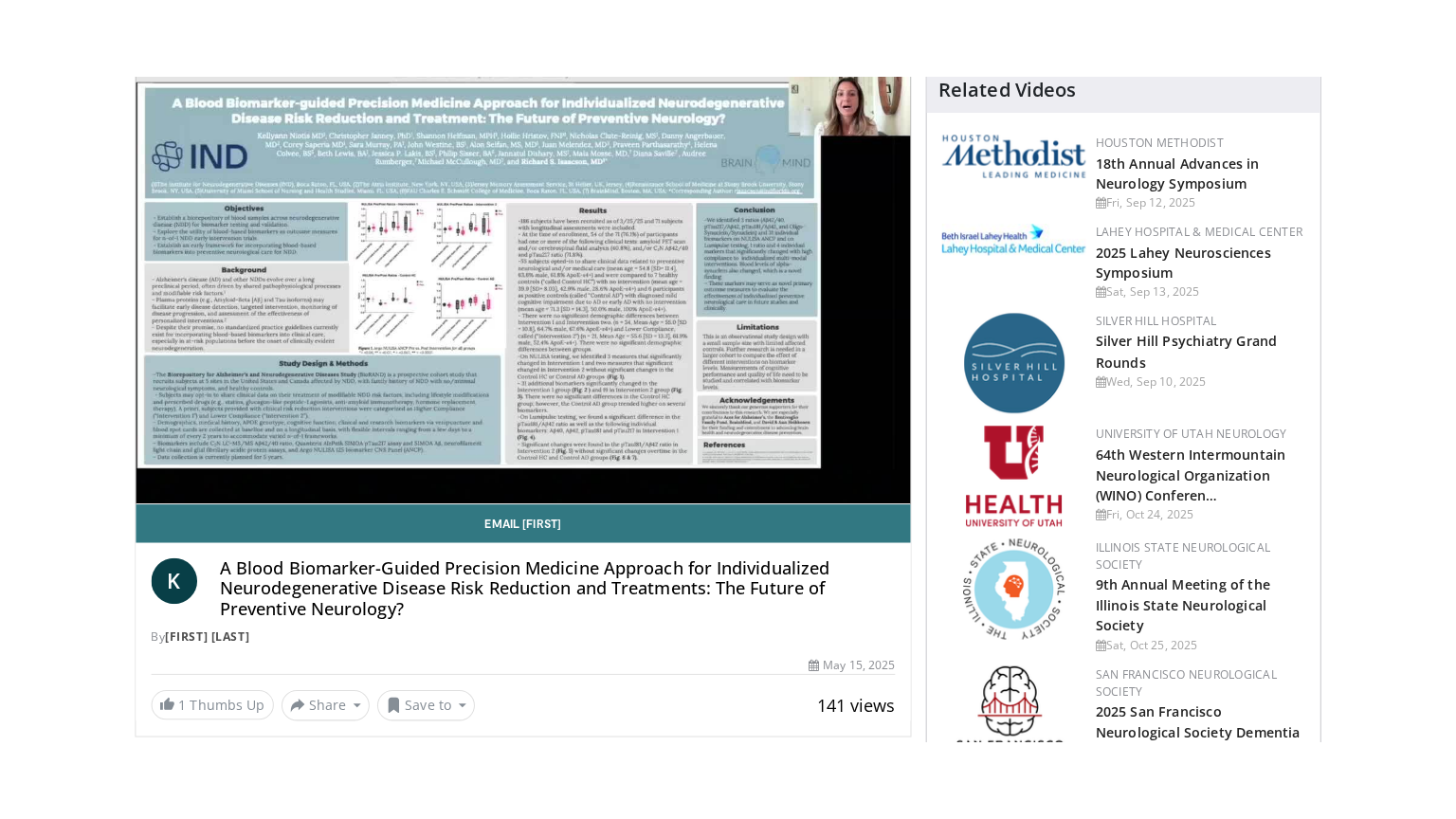 scroll, scrollTop: 190, scrollLeft: 0, axis: vertical 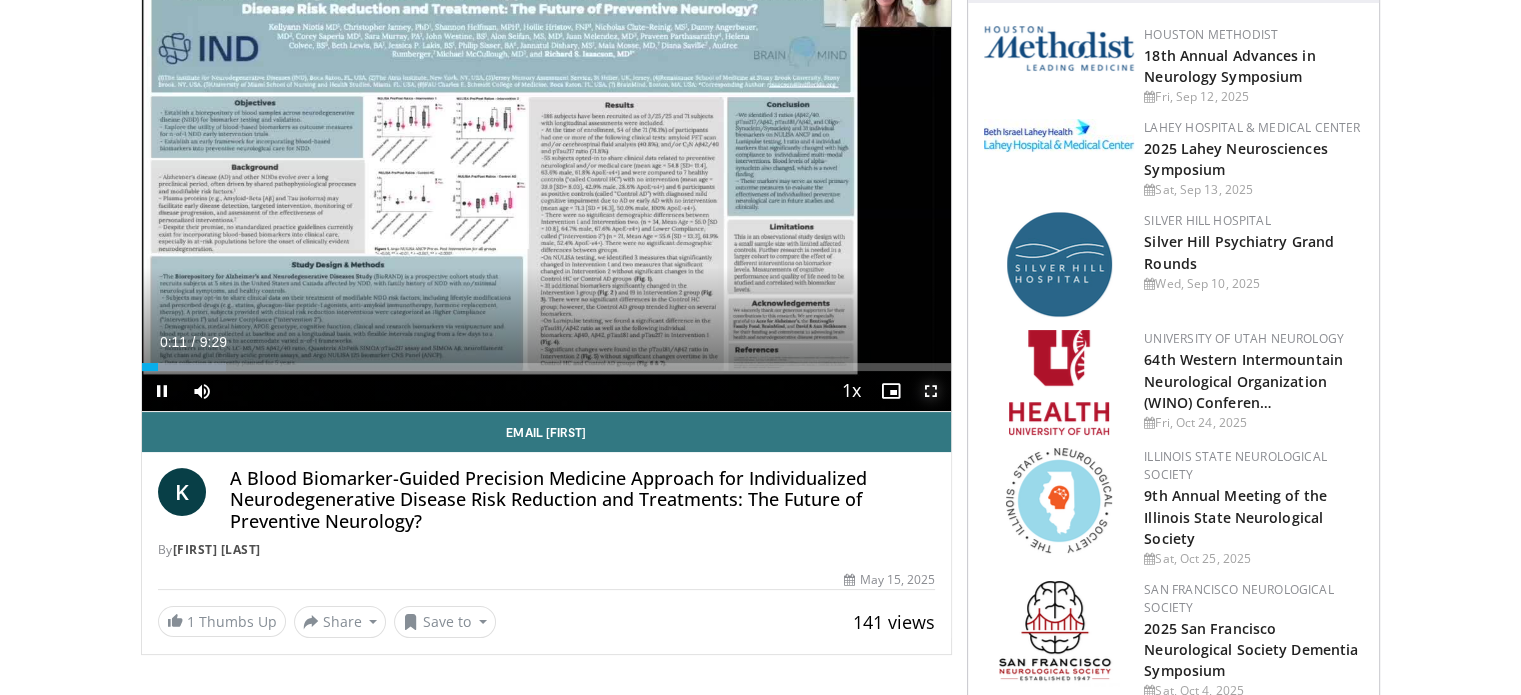 click at bounding box center [931, 391] 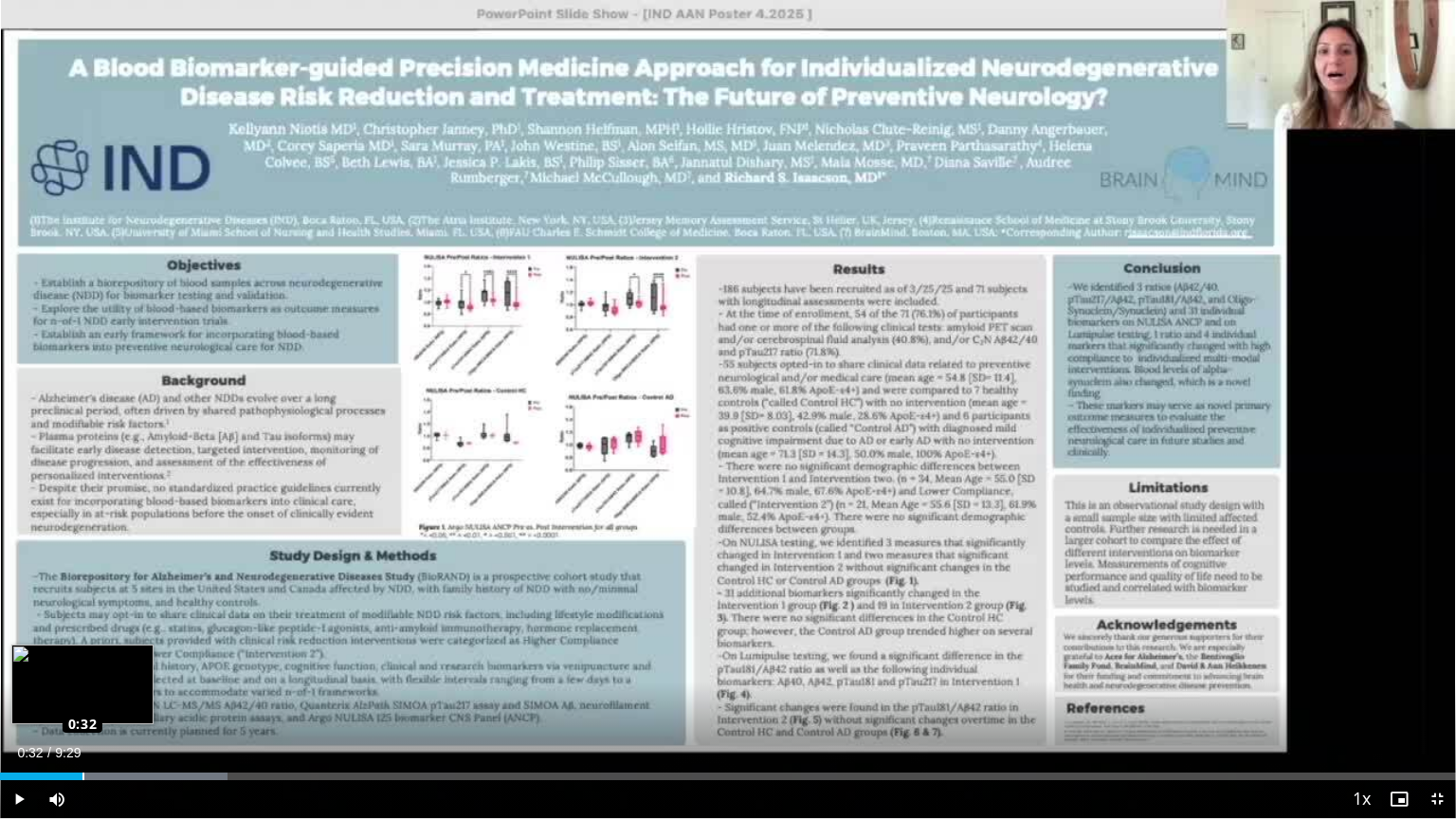click on "Loaded :  15.65% 0:28 0:32" at bounding box center (728, 776) 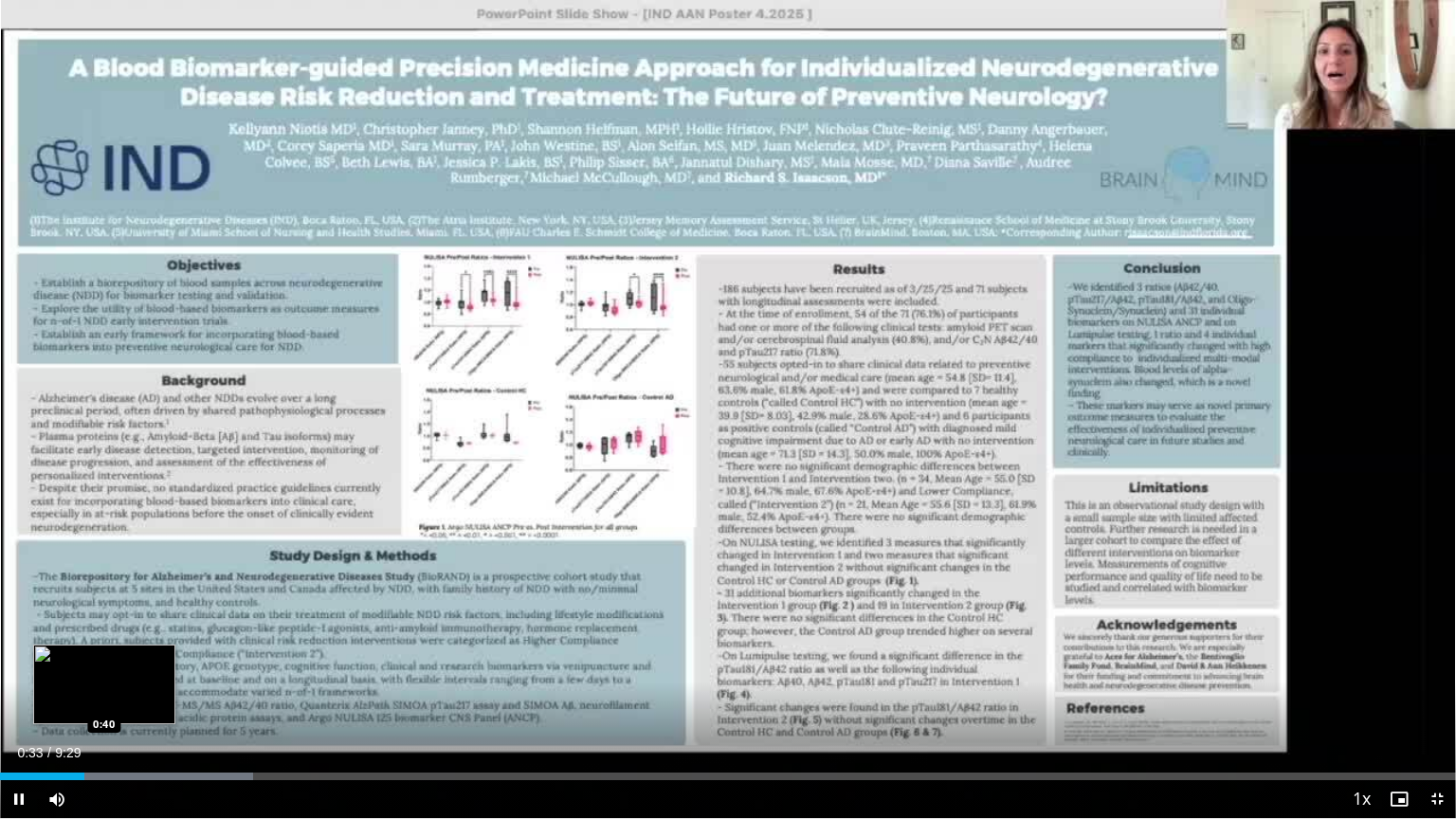 click on "Loaded :  17.39% 0:33 0:40" at bounding box center [728, 776] 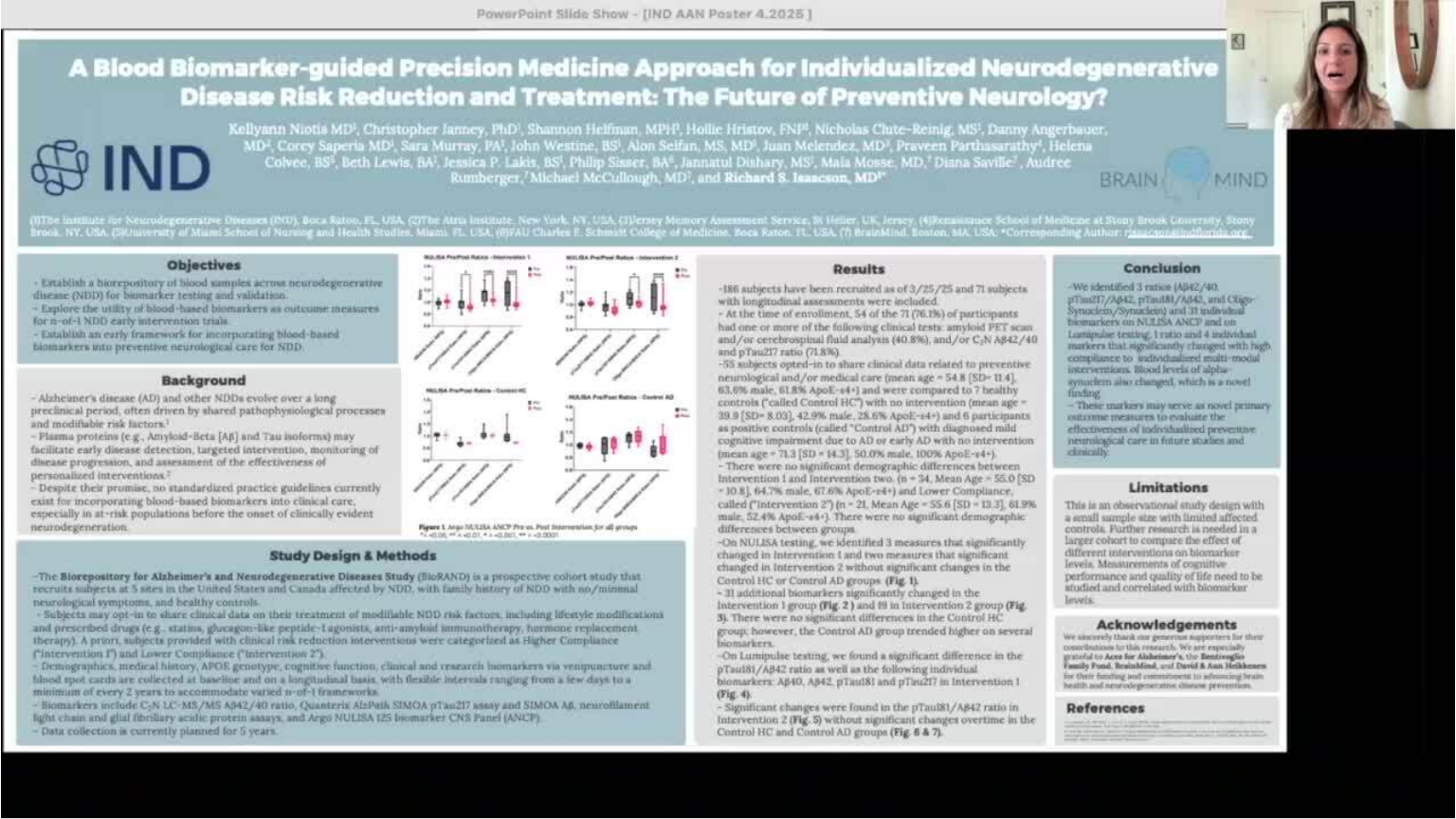 click on "**********" at bounding box center [728, 410] 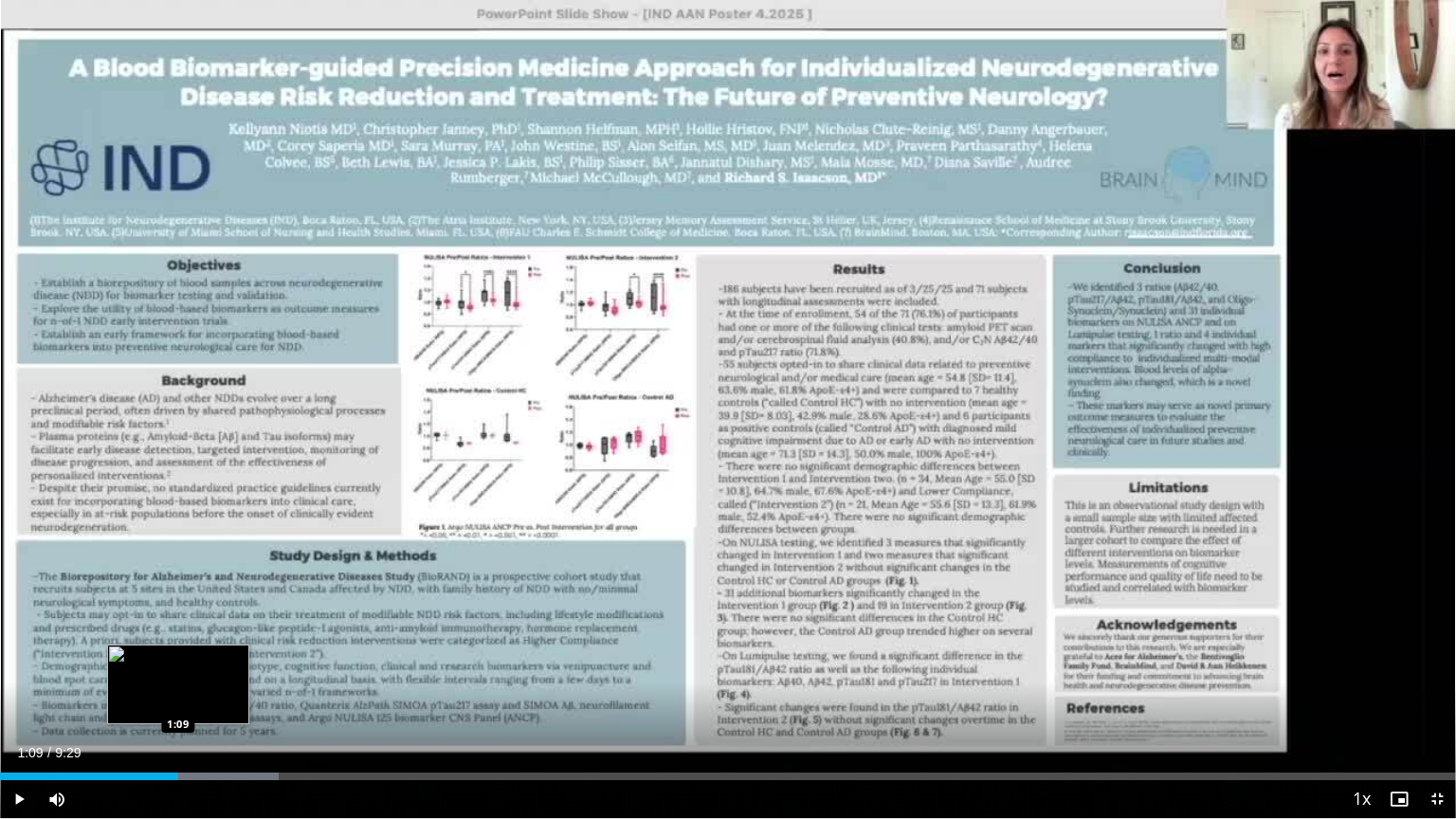 click at bounding box center (155, 776) 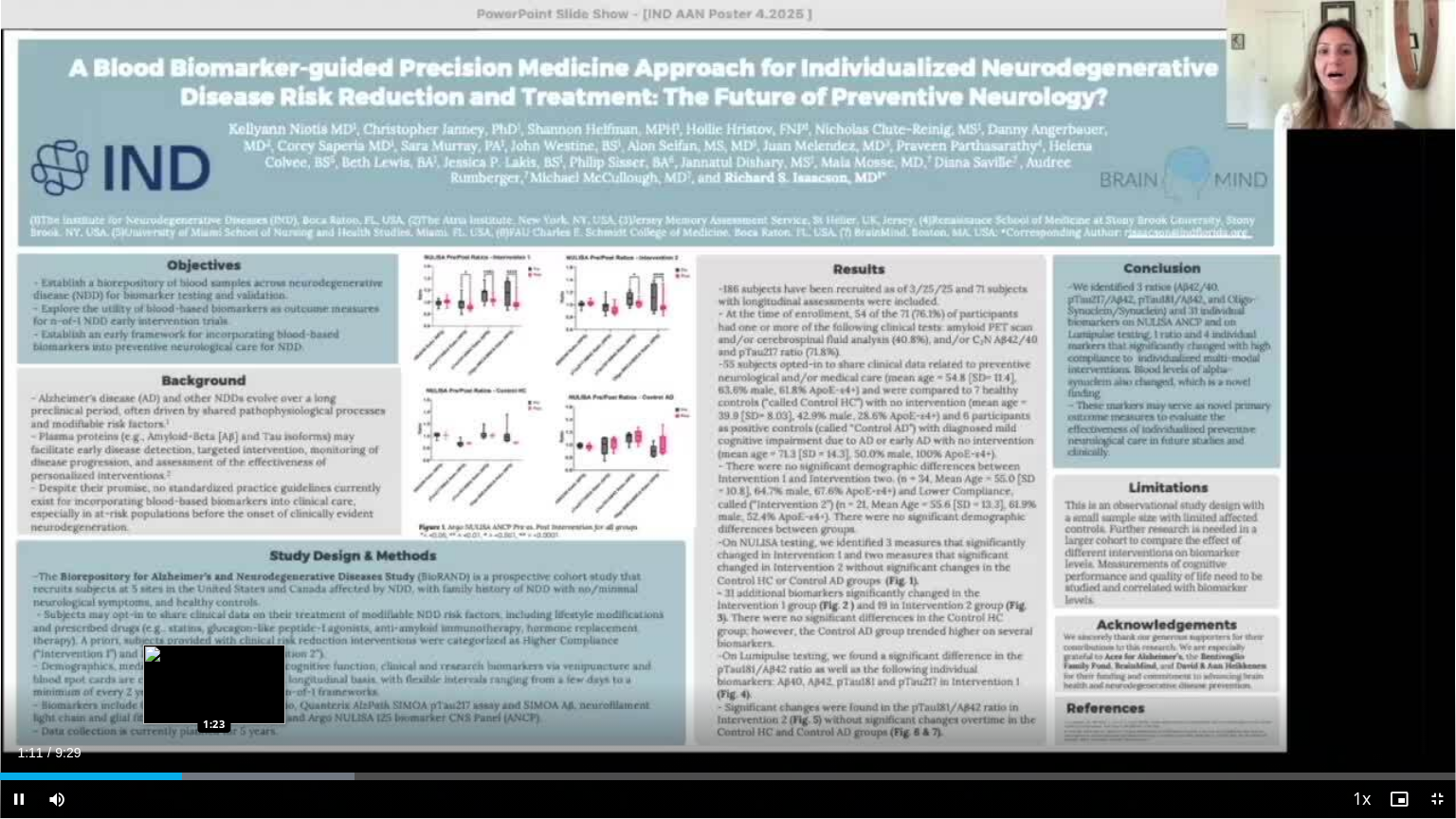 click at bounding box center [230, 776] 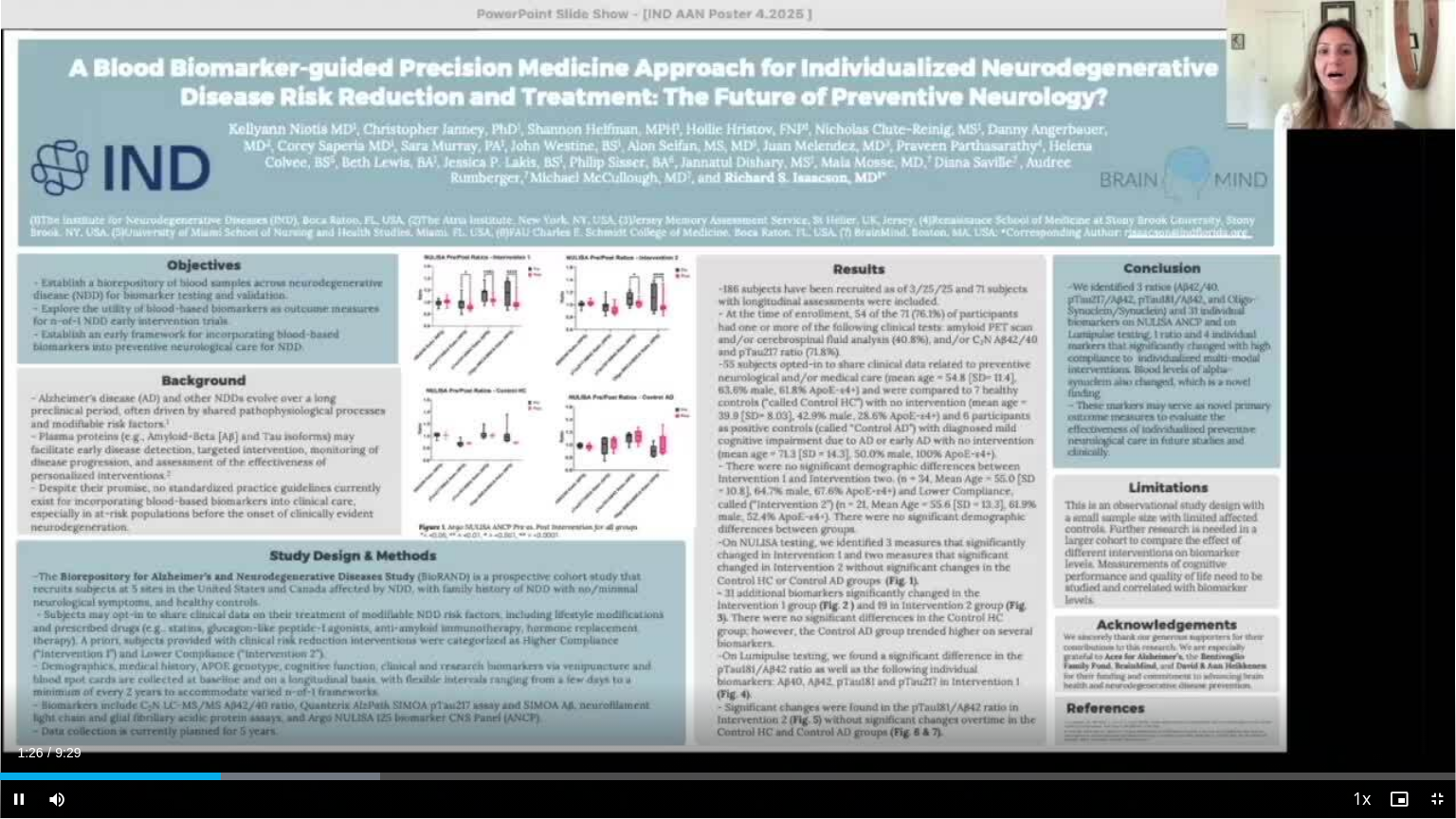 click on "Current Time  1:26 / Duration  9:29 Pause Skip Backward Skip Forward Mute Loaded :  26.10% 1:26 1:23 Stream Type  LIVE Seek to live, currently behind live LIVE   1x Playback Rate 0.5x 0.75x 1x , selected 1.25x 1.5x 1.75x 2x Chapters Chapters Descriptions descriptions off , selected Captions captions settings , opens captions settings dialog captions off , selected Audio Track en (Main) , selected Exit Fullscreen Enable picture-in-picture mode" at bounding box center (728, 799) 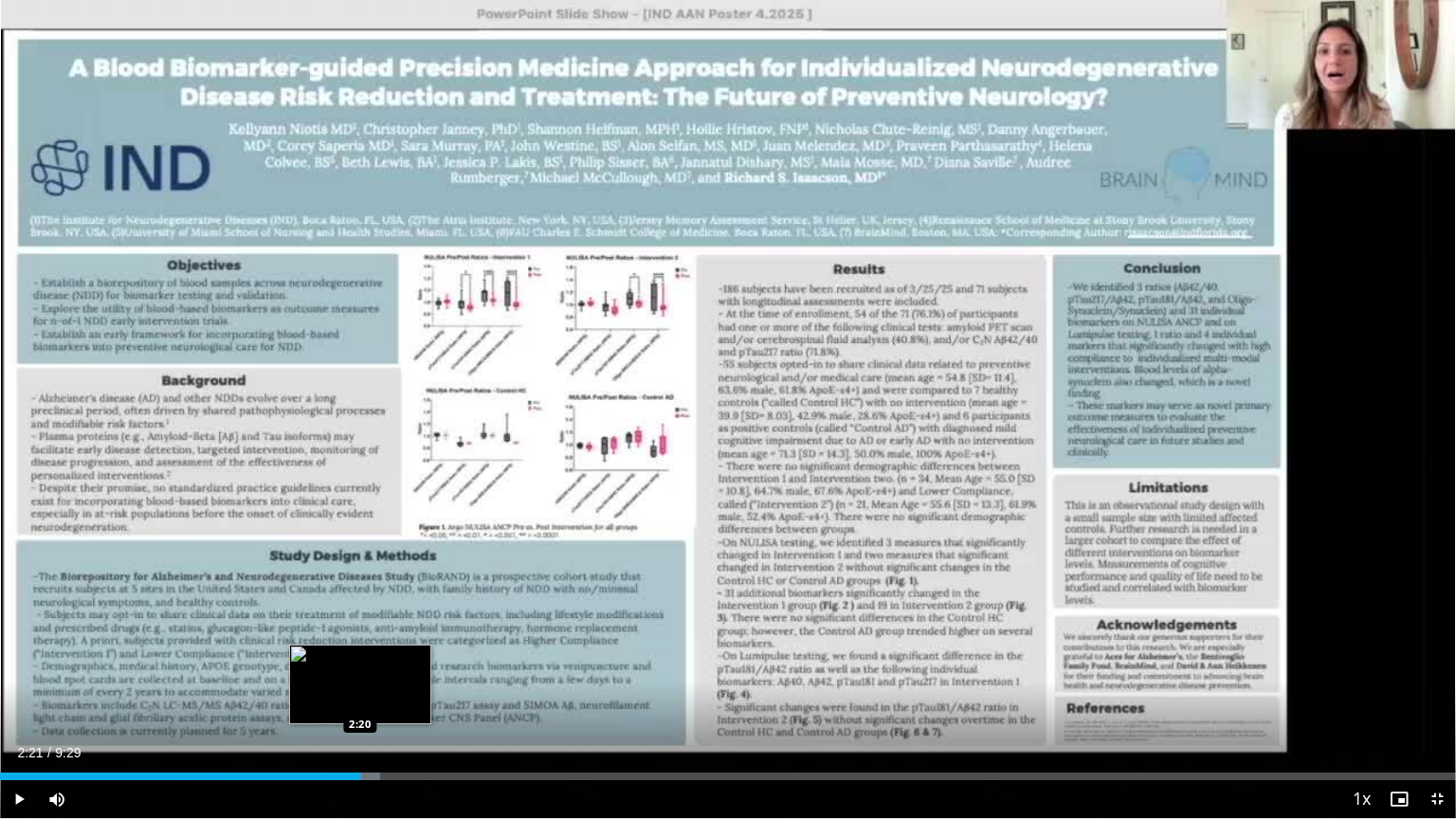 click on "Loaded :  26.10% 2:21 2:20" at bounding box center [728, 776] 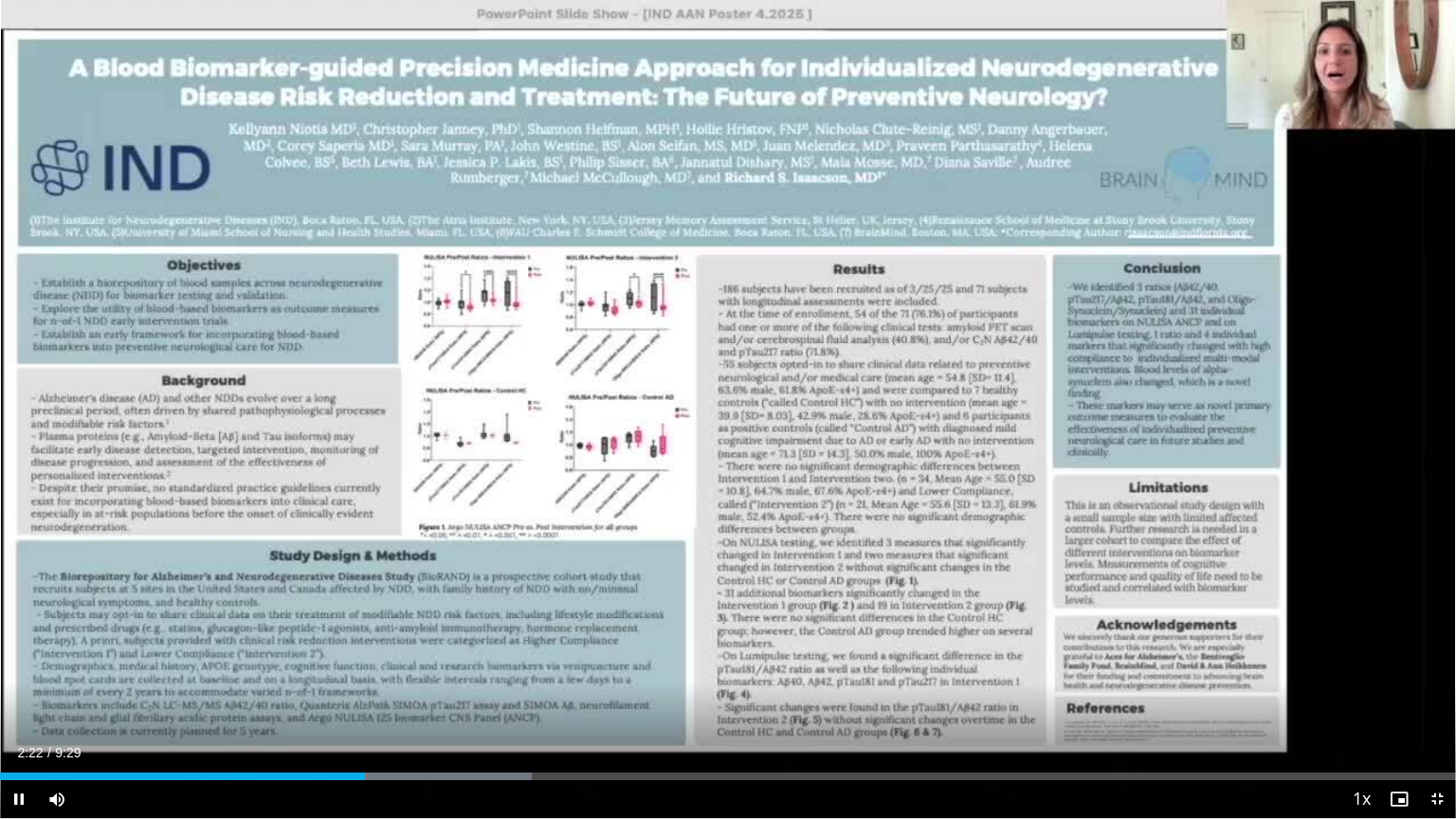 click on "Current Time  2:22 / Duration  9:29 Pause Skip Backward Skip Forward Mute Loaded :  36.54% 2:22 2:23 Stream Type  LIVE Seek to live, currently behind live LIVE   1x Playback Rate 0.5x 0.75x 1x , selected 1.25x 1.5x 1.75x 2x Chapters Chapters Descriptions descriptions off , selected Captions captions settings , opens captions settings dialog captions off , selected Audio Track en (Main) , selected Exit Fullscreen Enable picture-in-picture mode" at bounding box center (728, 799) 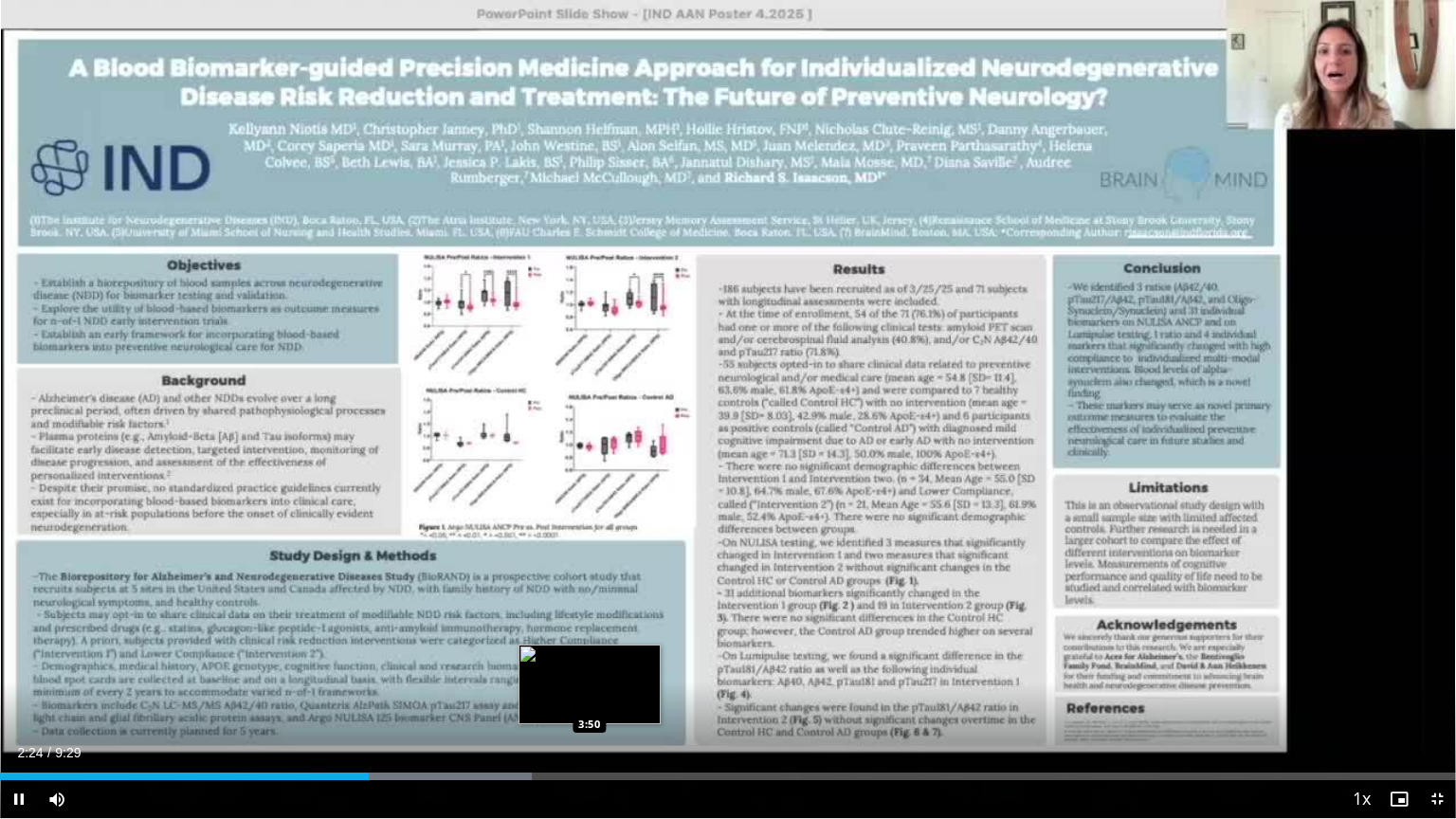 click on "Loaded :  36.54% 2:24 3:50" at bounding box center (728, 776) 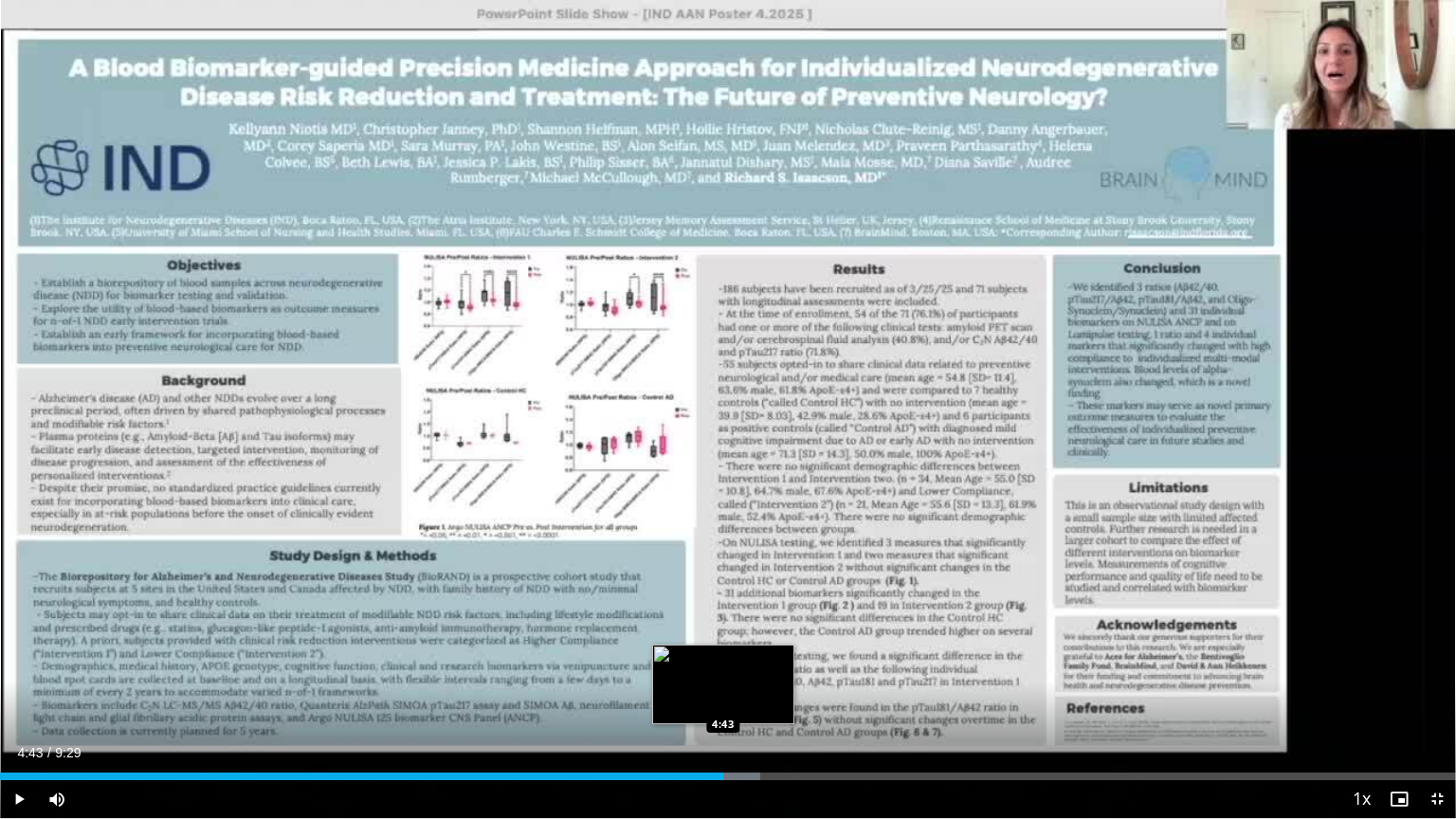 click on "Loaded :  52.21% 4:43 4:43" at bounding box center [728, 771] 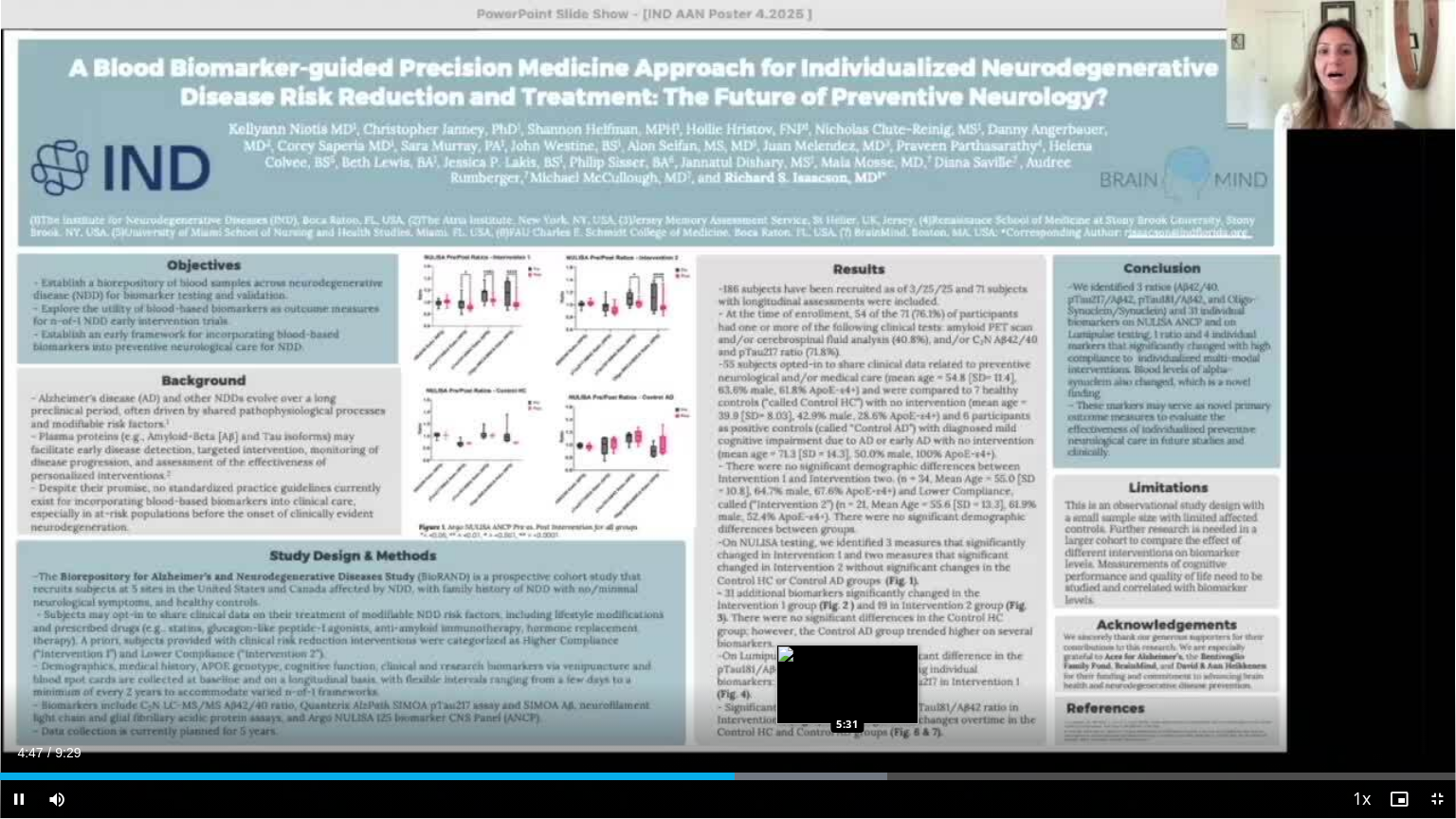 click at bounding box center (768, 776) 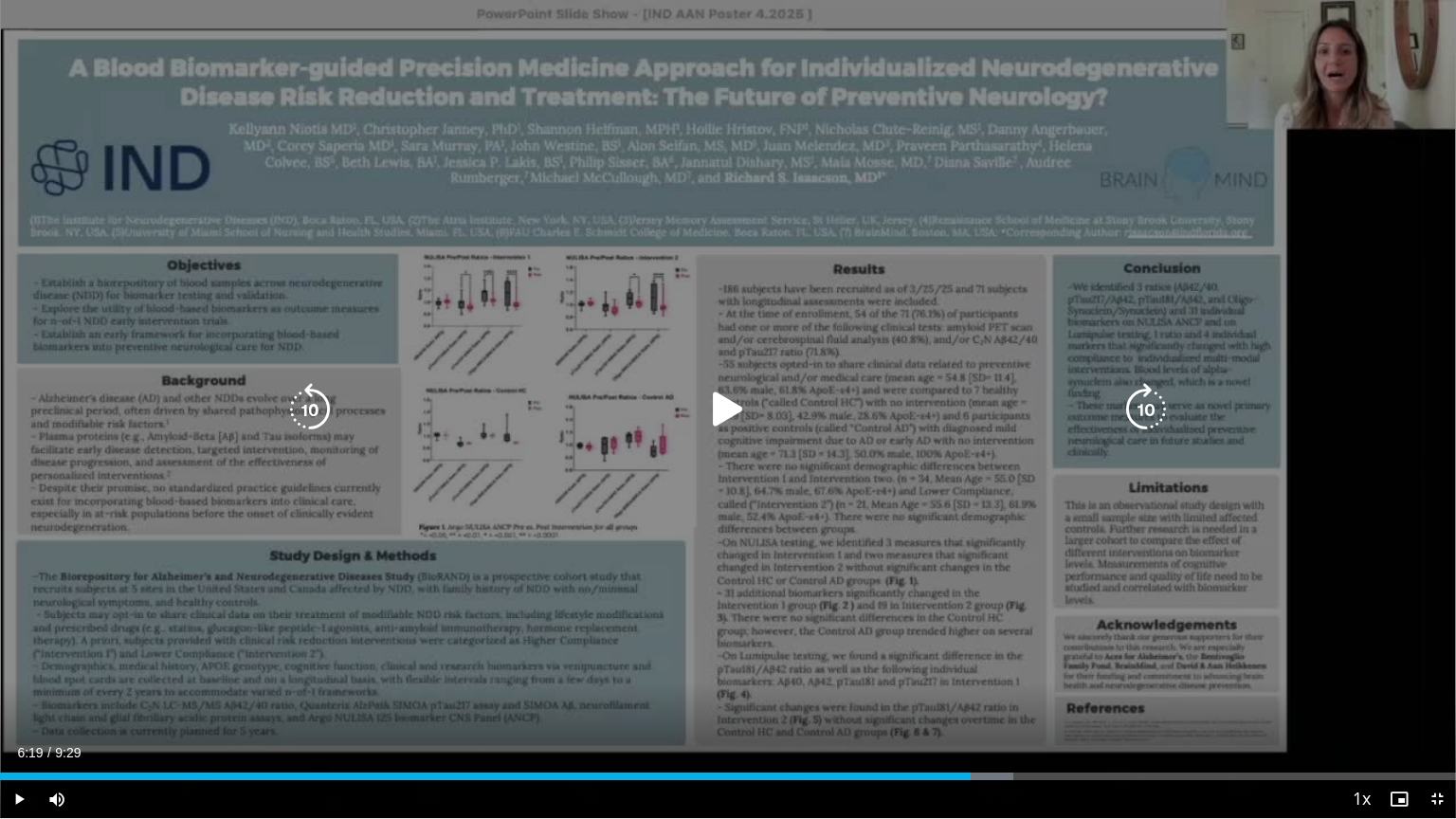 click at bounding box center [895, 776] 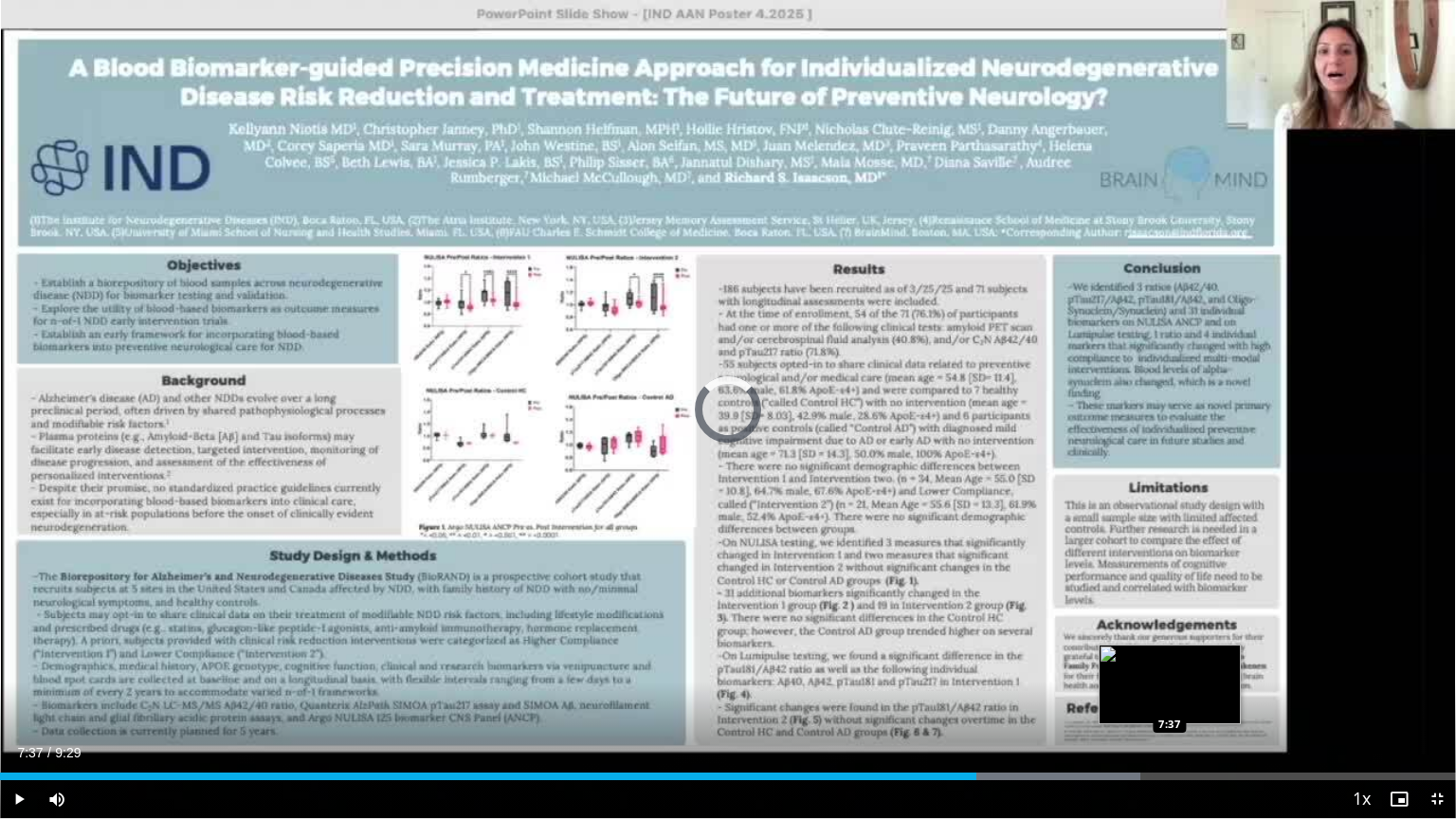 click on "Loaded :  78.32% 7:37 7:37" at bounding box center [728, 776] 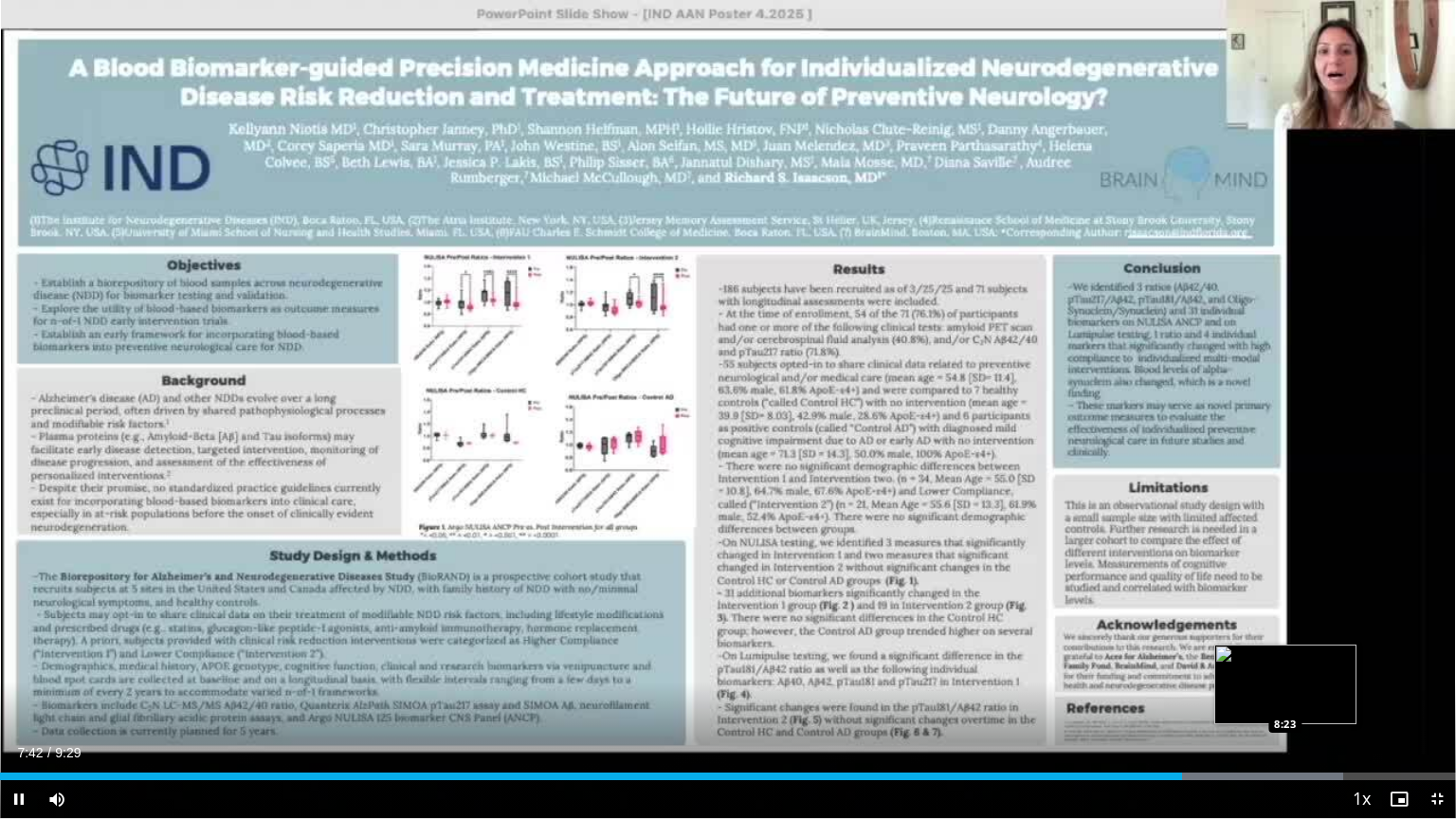 click at bounding box center (1254, 776) 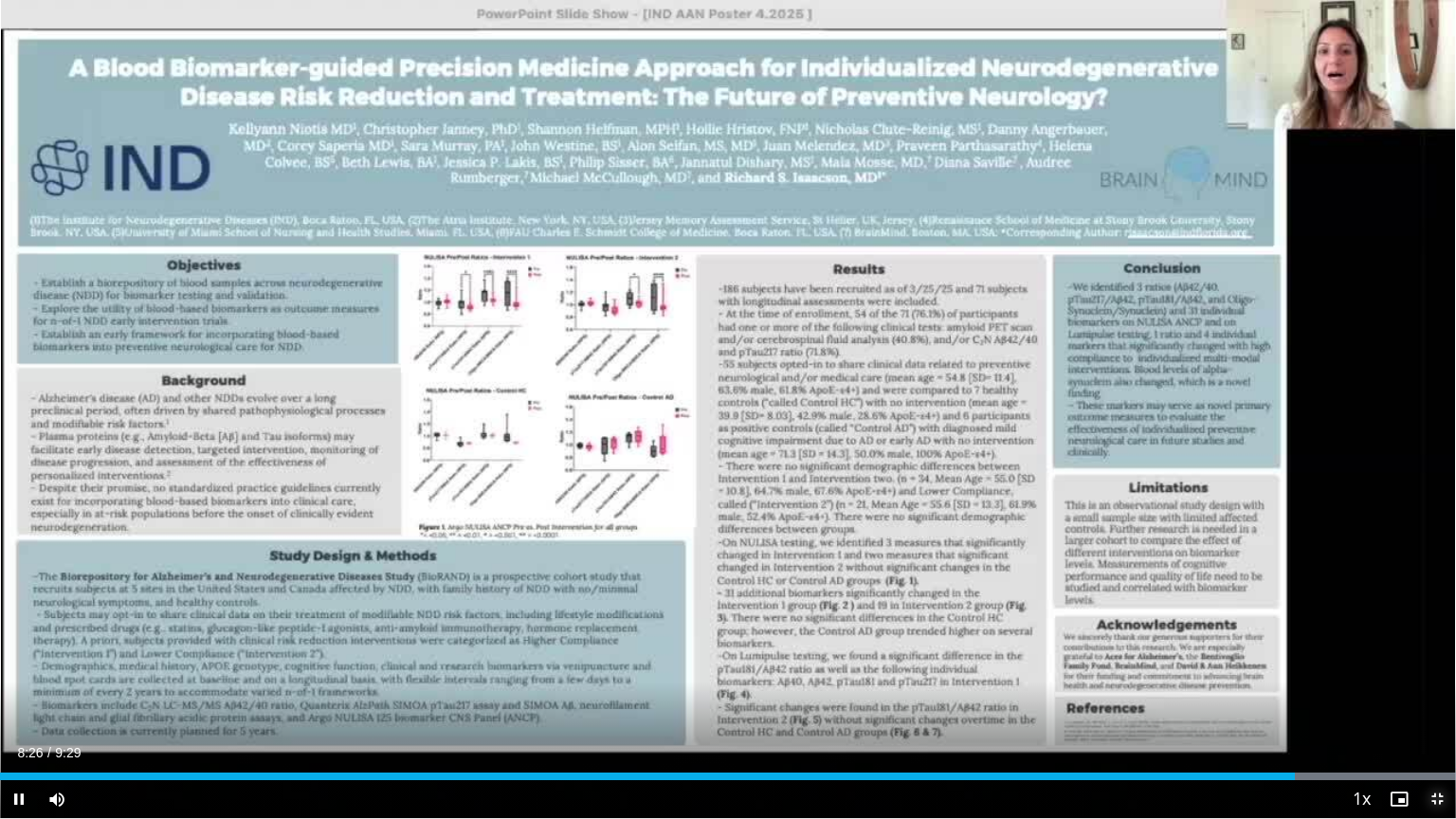 click at bounding box center (1437, 799) 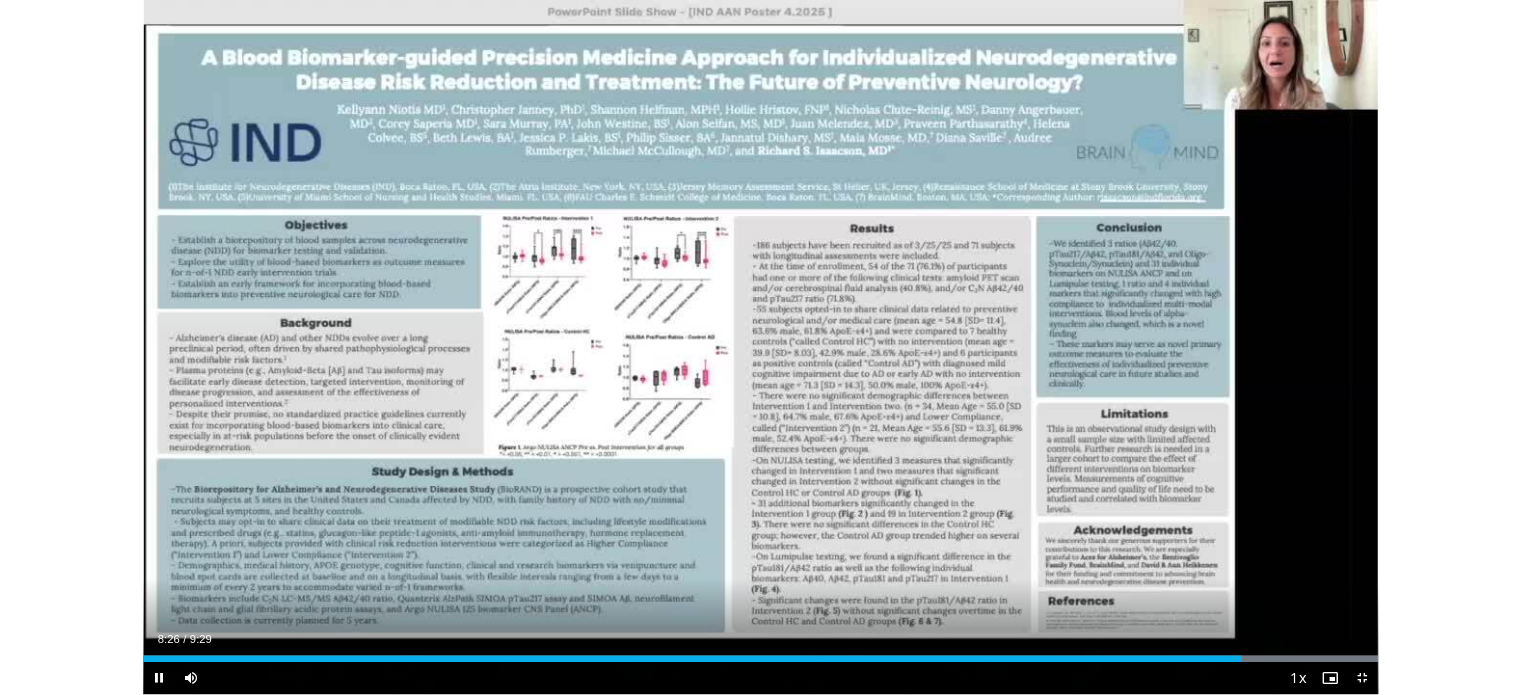 scroll, scrollTop: 656, scrollLeft: 0, axis: vertical 